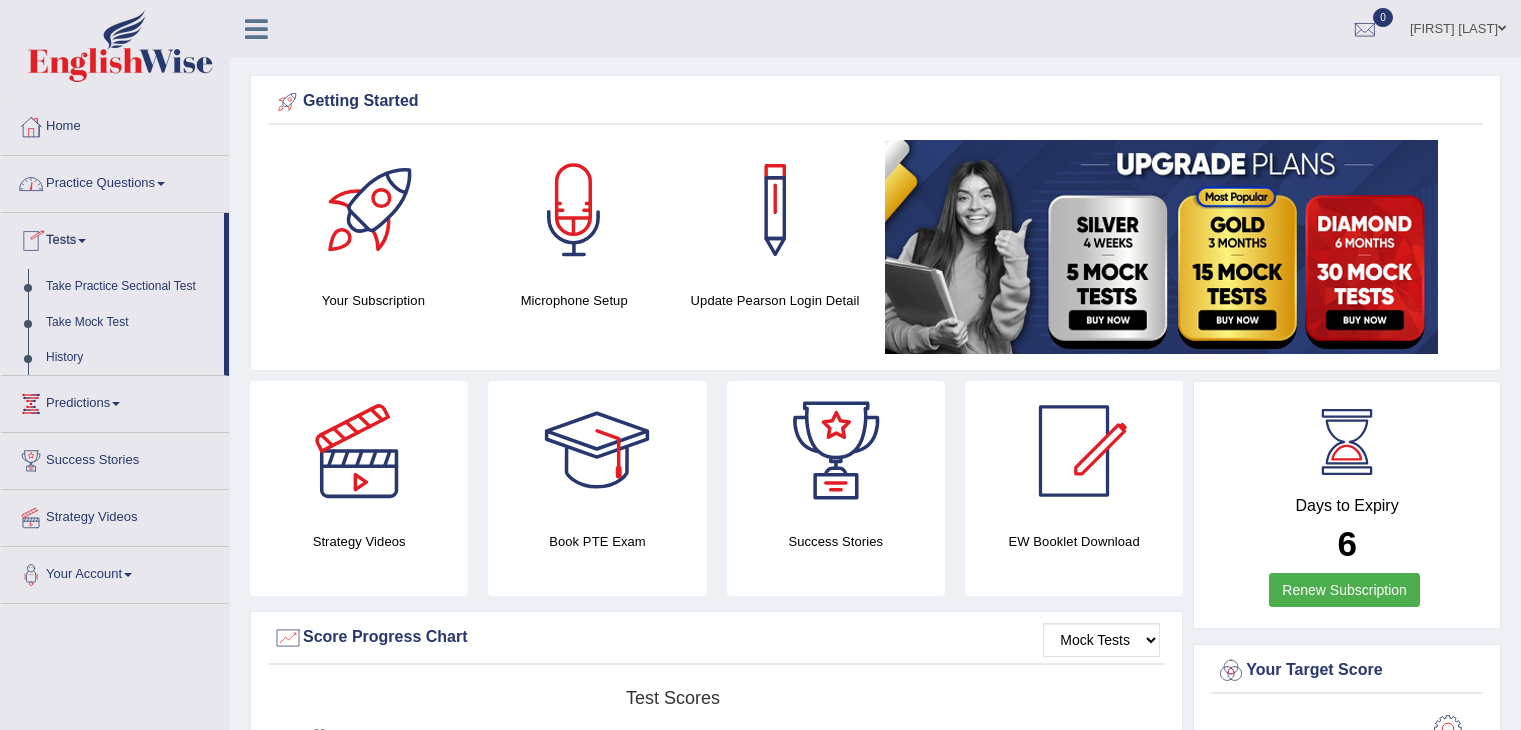 scroll, scrollTop: 0, scrollLeft: 0, axis: both 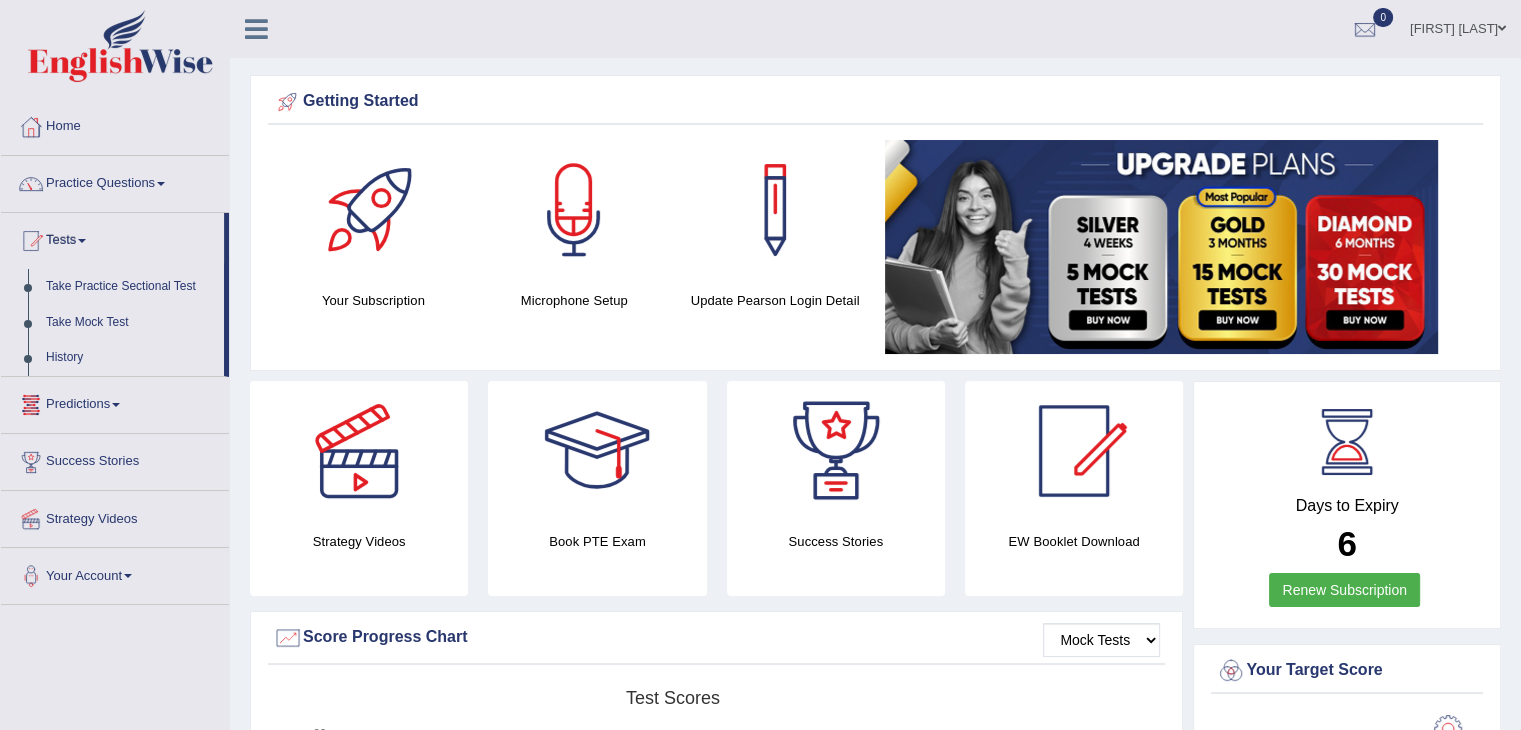 click on "Predictions" at bounding box center (115, 402) 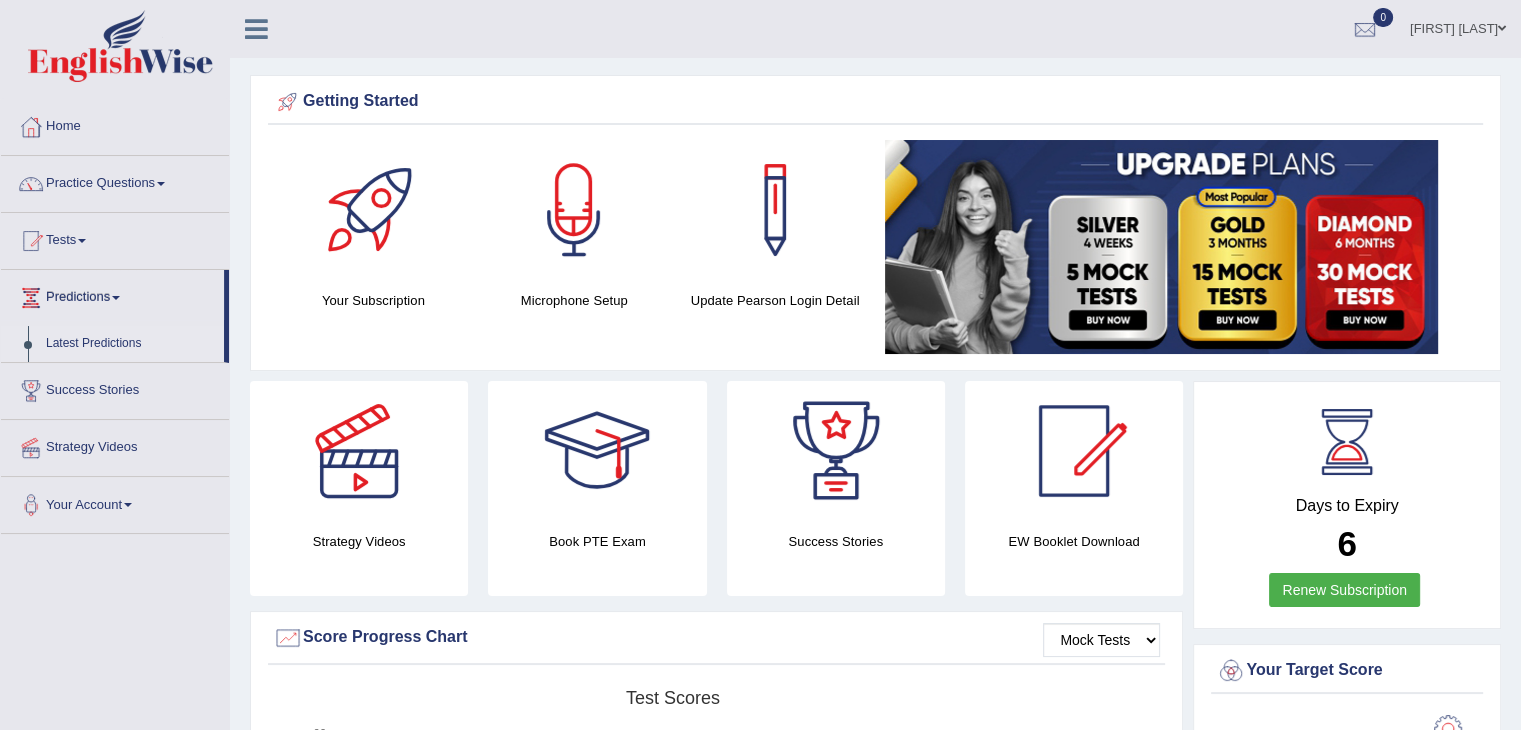 click on "Latest Predictions" at bounding box center (130, 344) 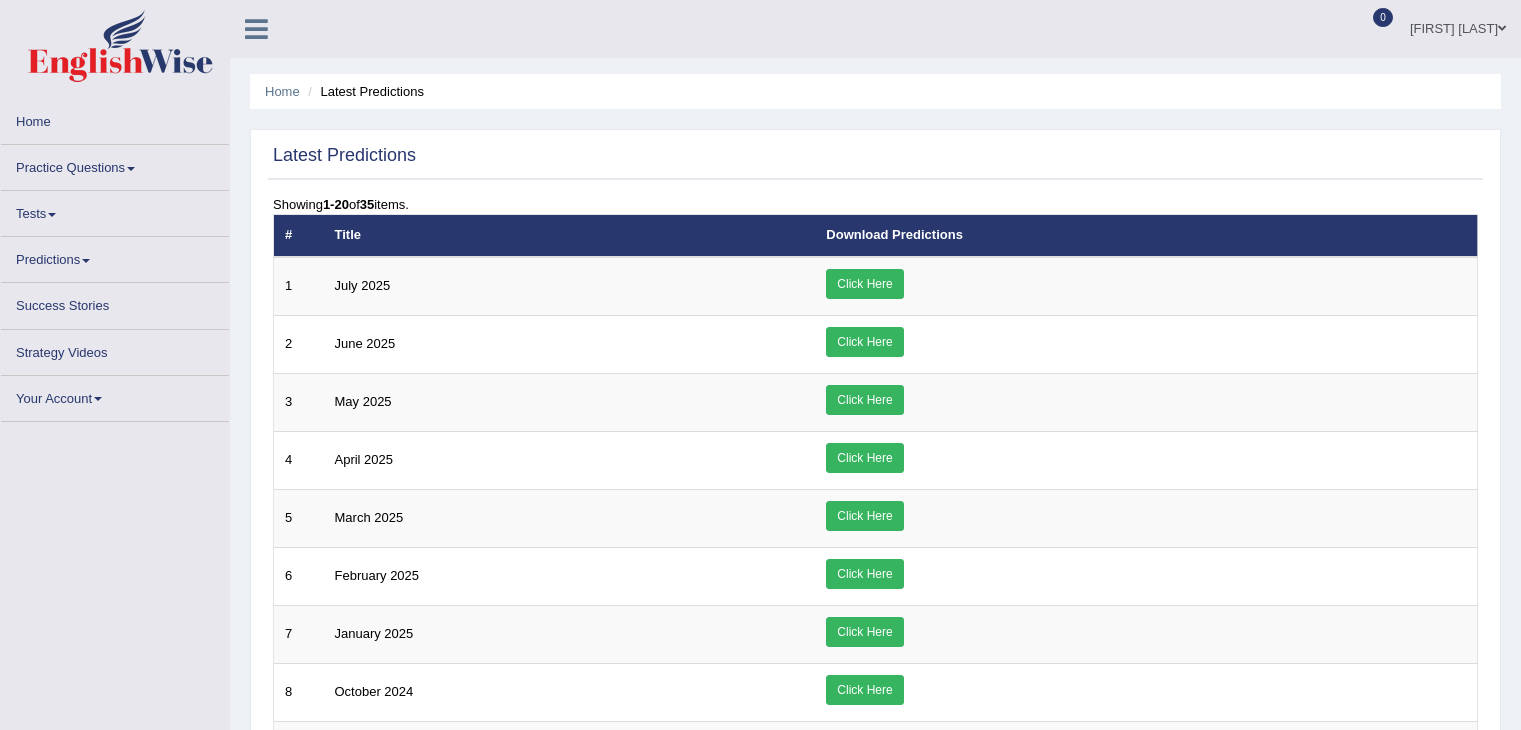 scroll, scrollTop: 0, scrollLeft: 0, axis: both 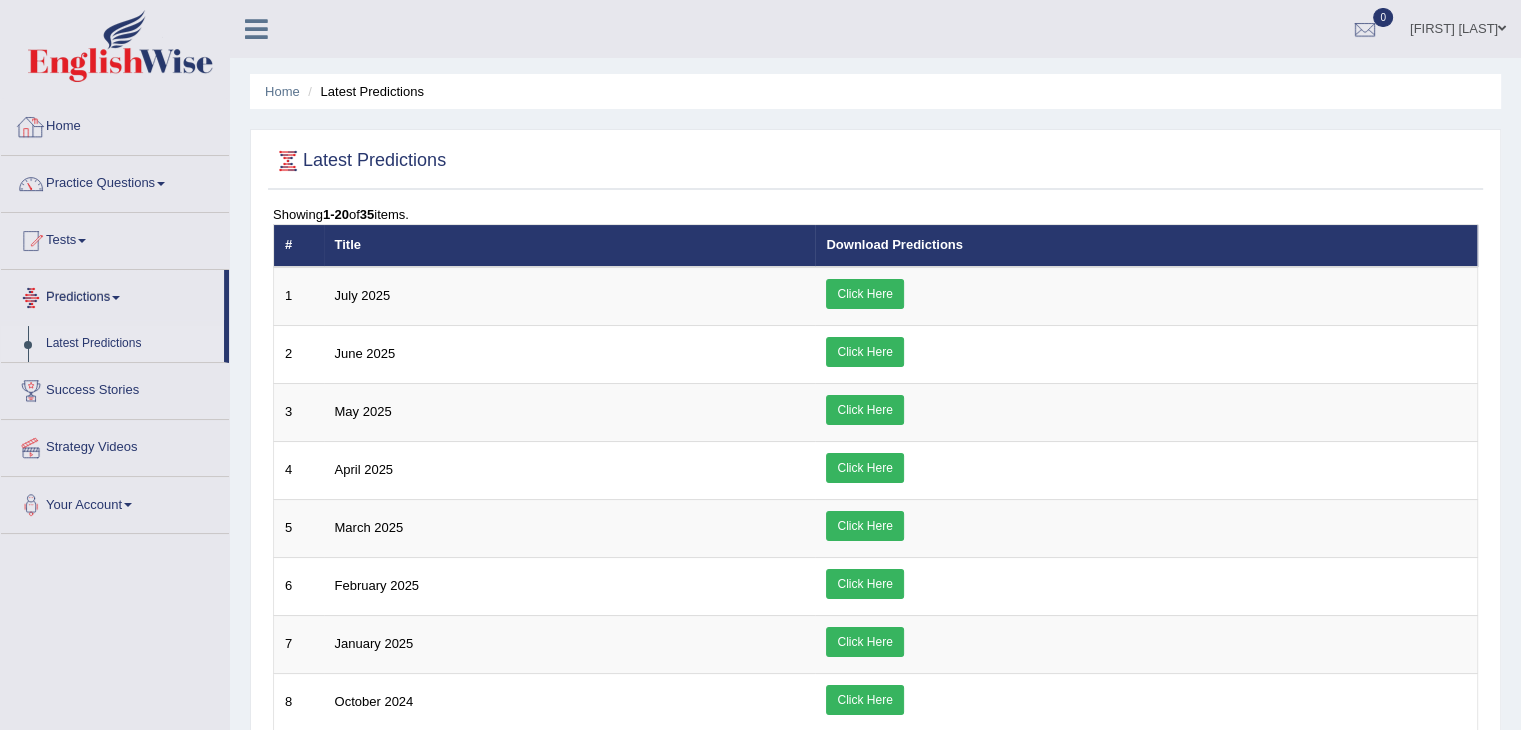 click on "Home" at bounding box center (115, 124) 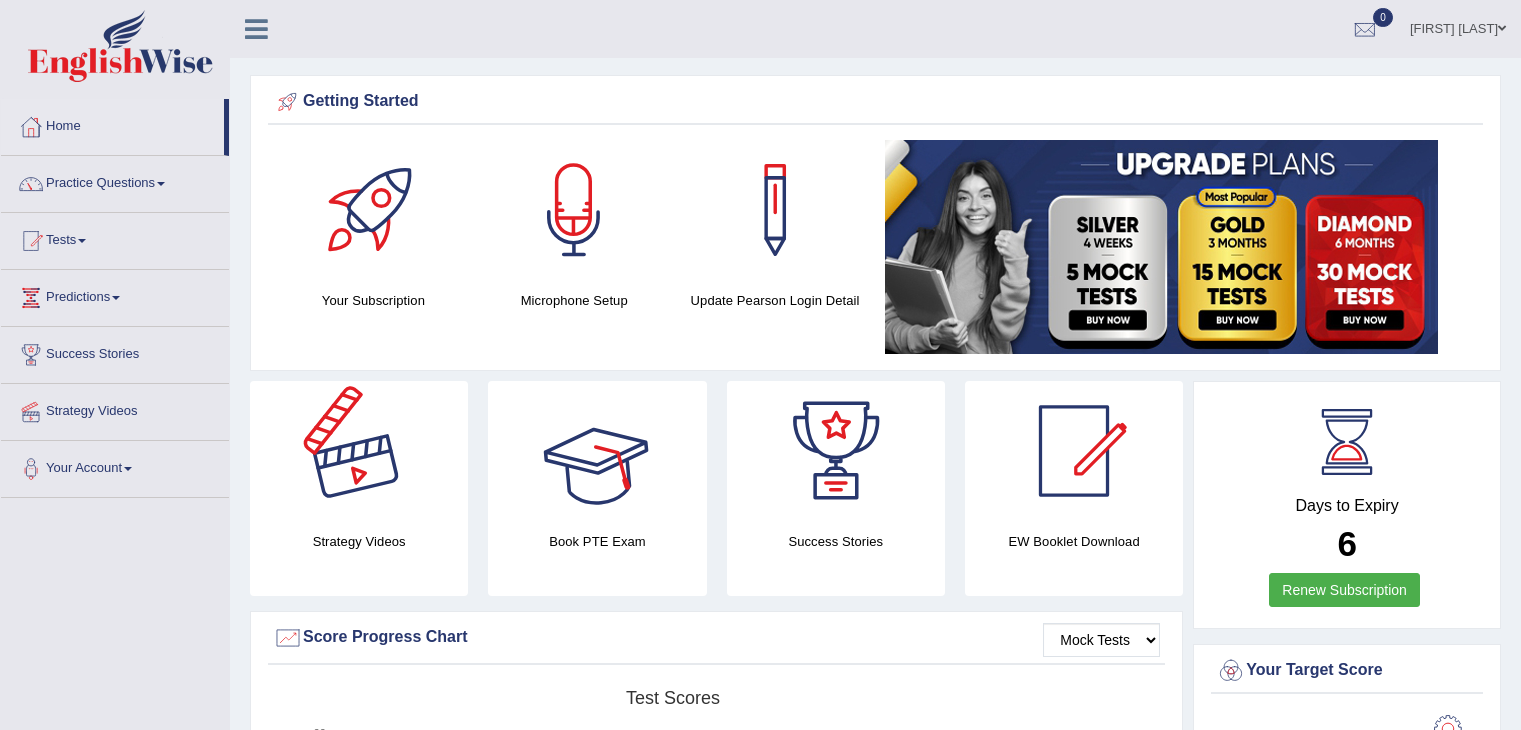 scroll, scrollTop: 0, scrollLeft: 0, axis: both 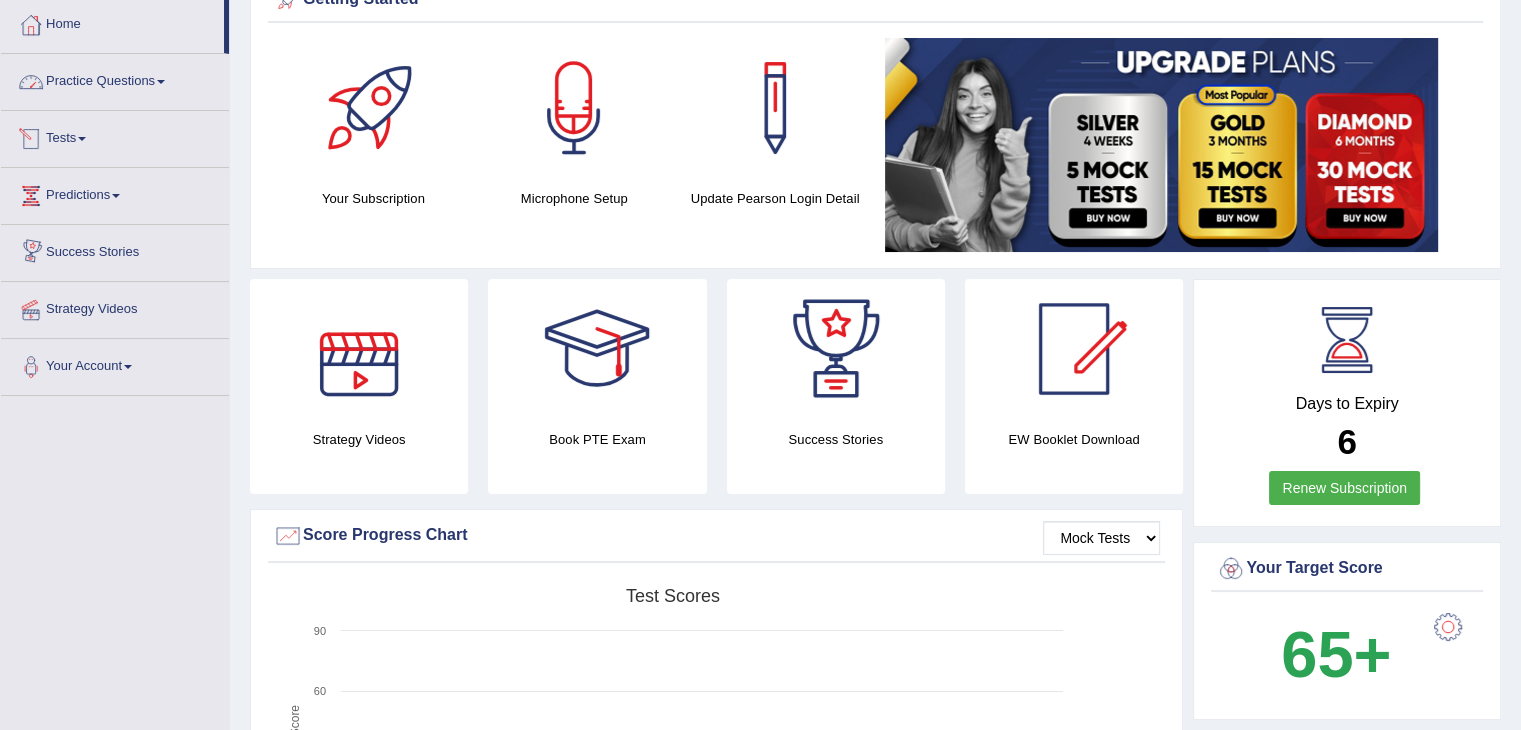 click on "Tests" at bounding box center [115, 136] 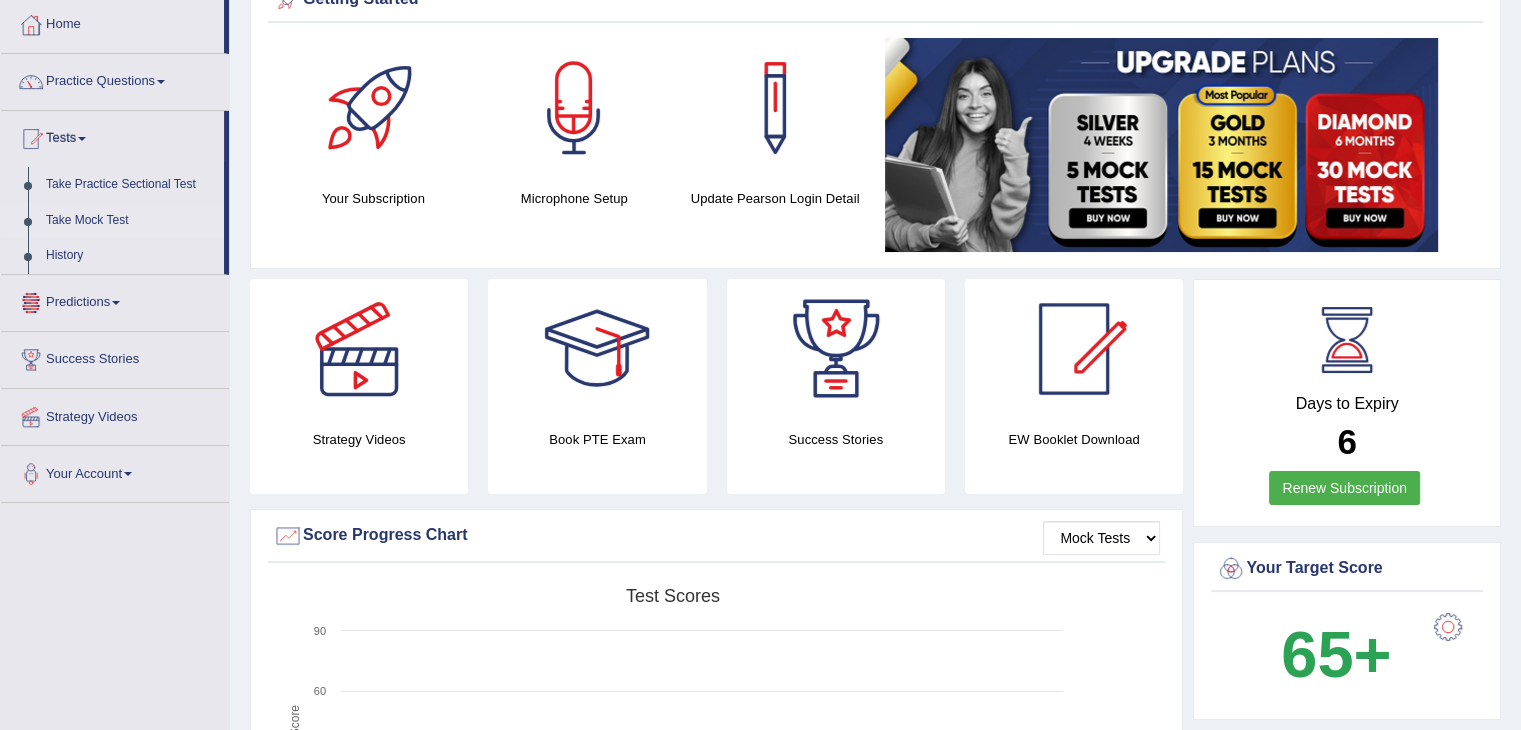 click on "Take Mock Test" at bounding box center (130, 221) 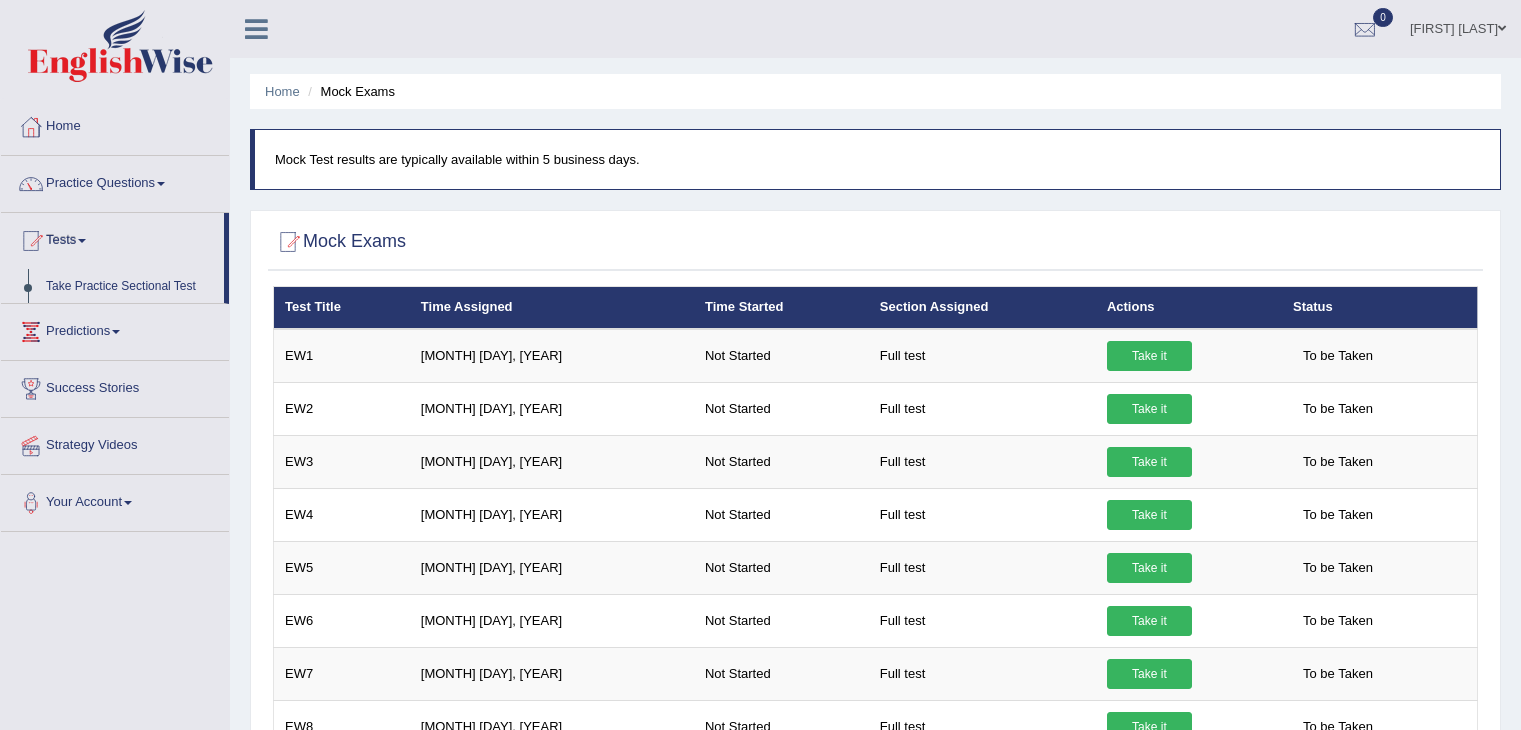 scroll, scrollTop: 0, scrollLeft: 0, axis: both 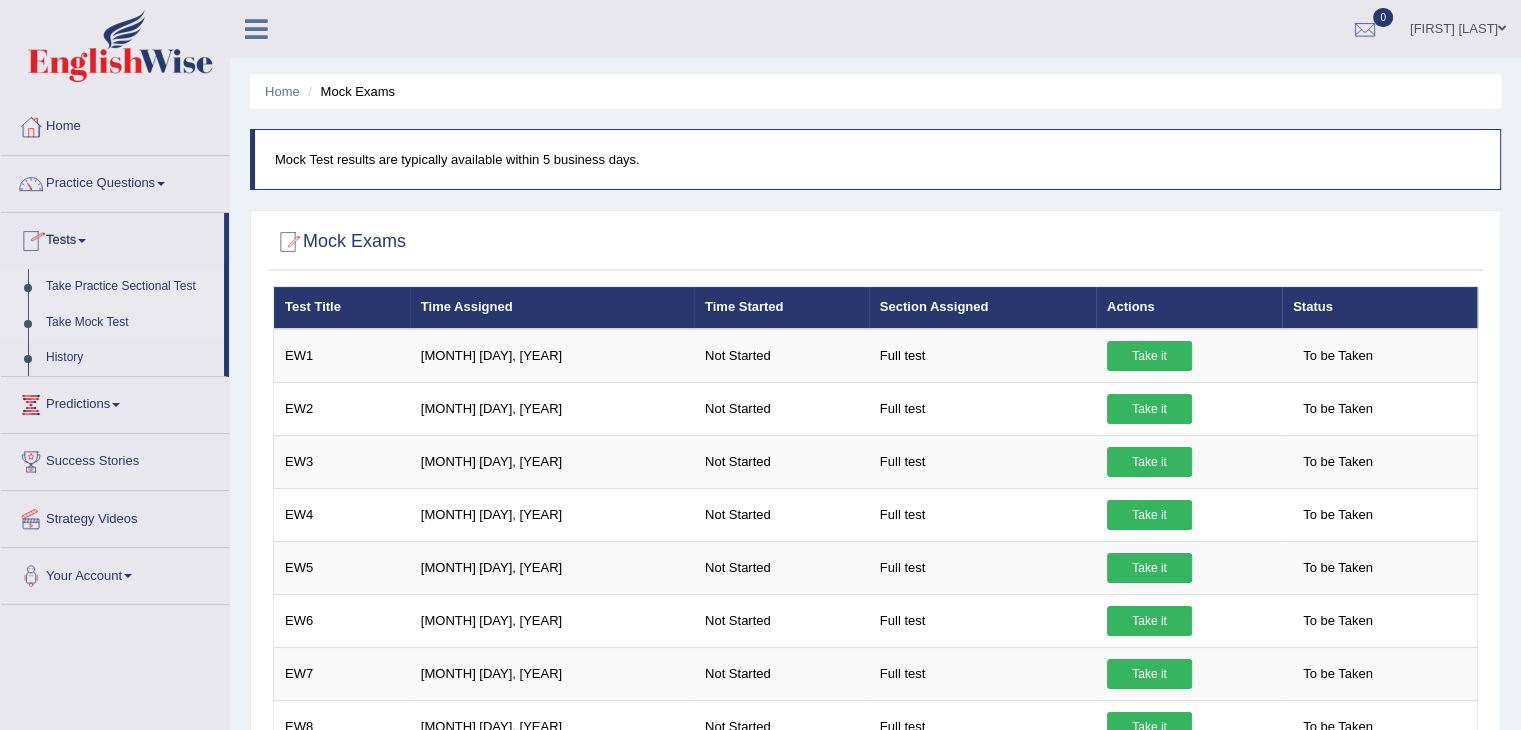 click on "Take Practice Sectional Test" at bounding box center (130, 287) 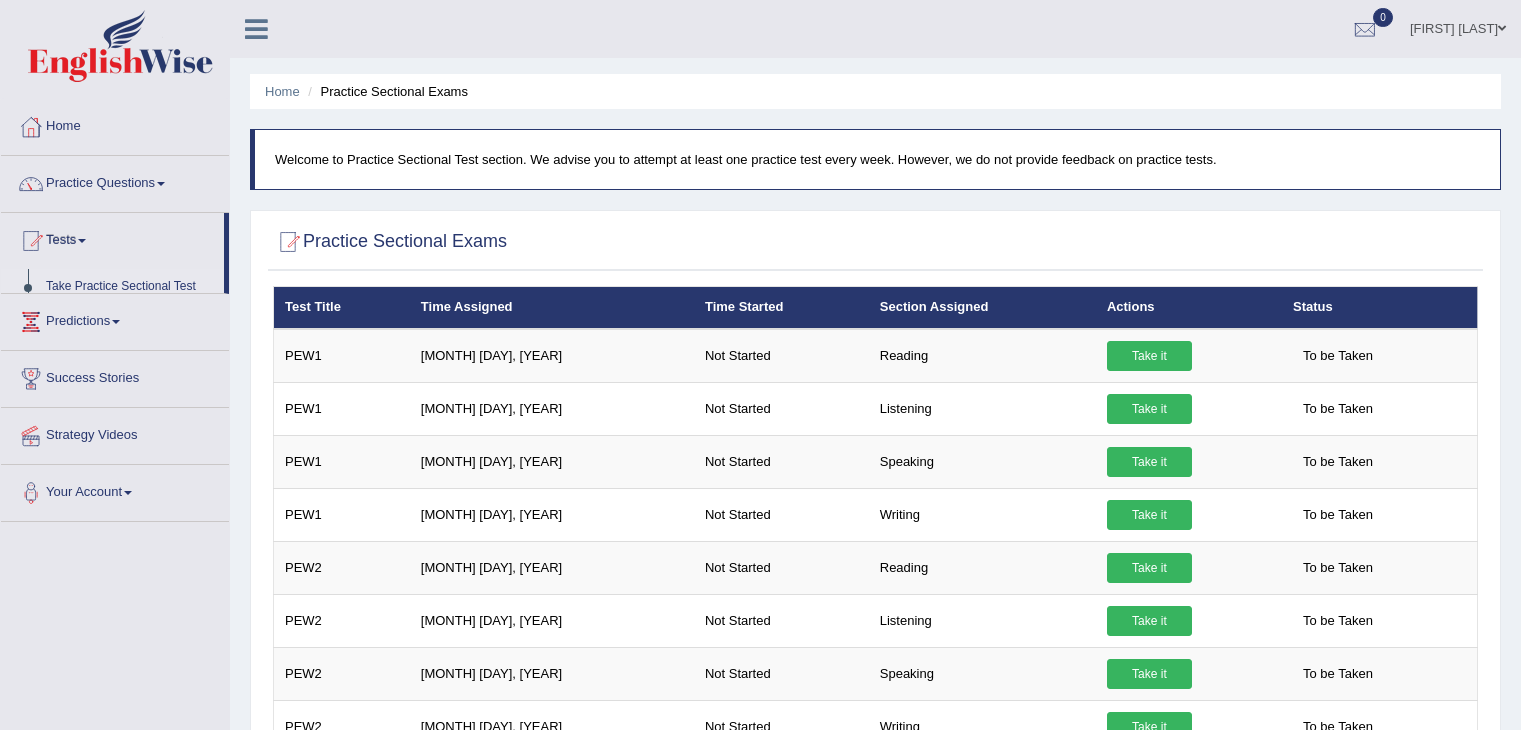 scroll, scrollTop: 0, scrollLeft: 0, axis: both 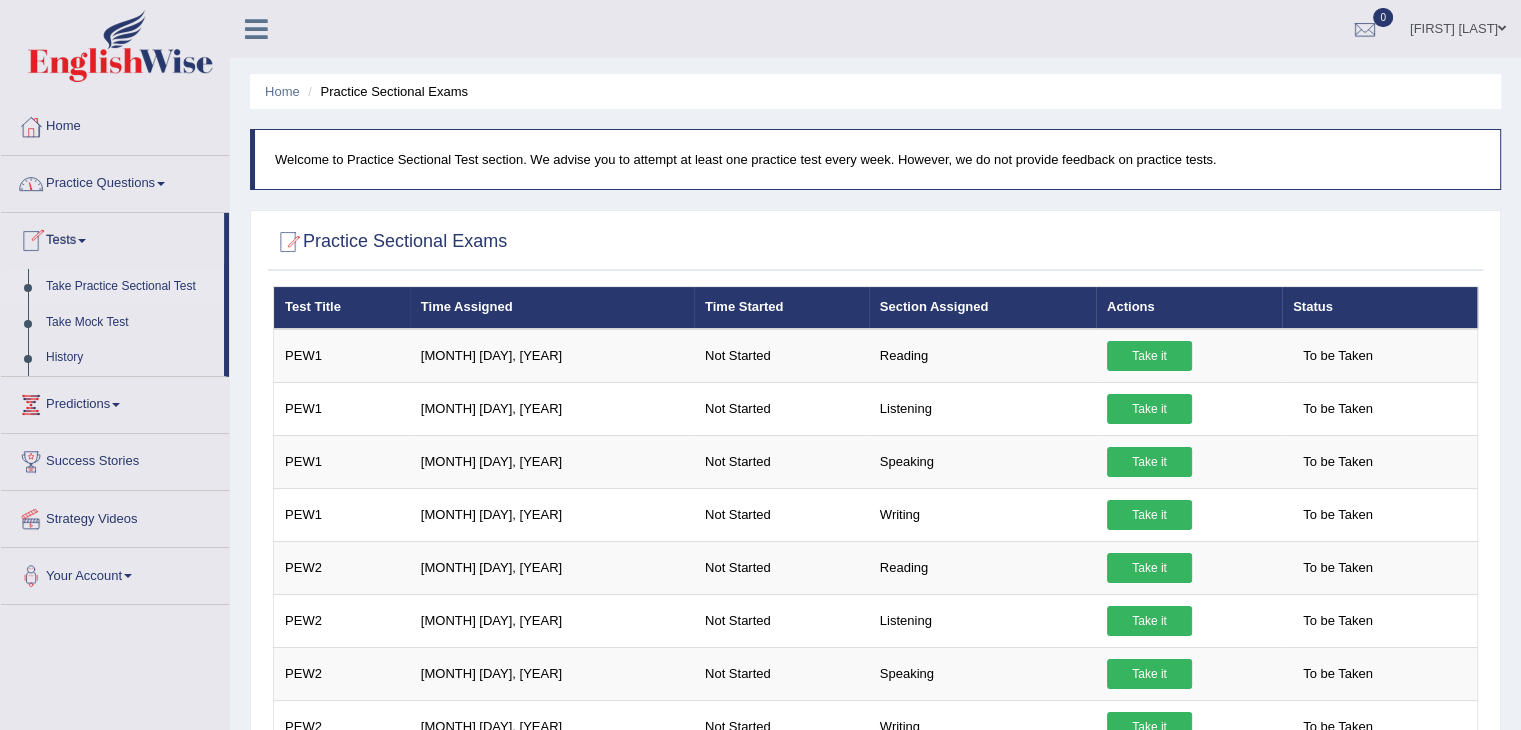 click on "Tests" at bounding box center (112, 238) 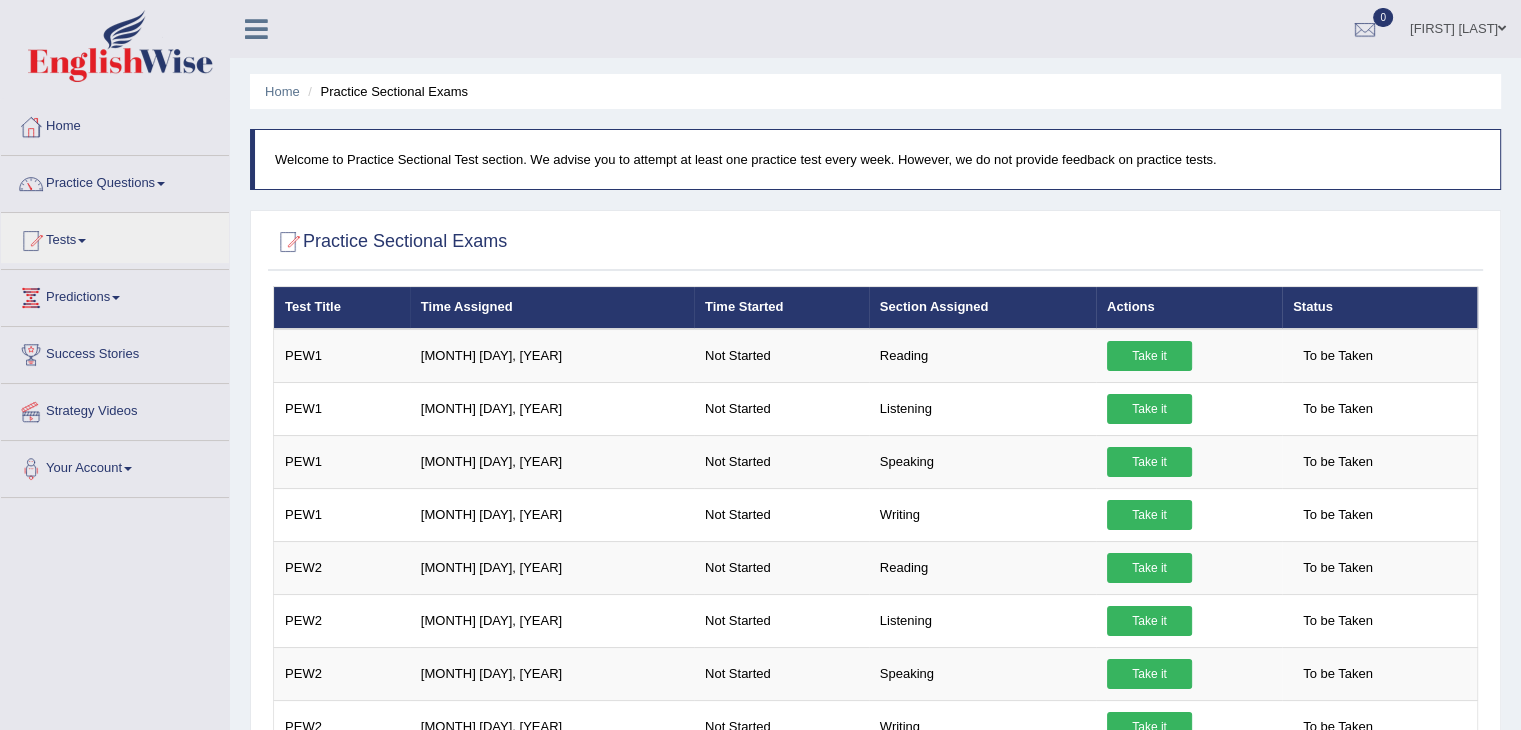 click on "Your Account" at bounding box center [115, 466] 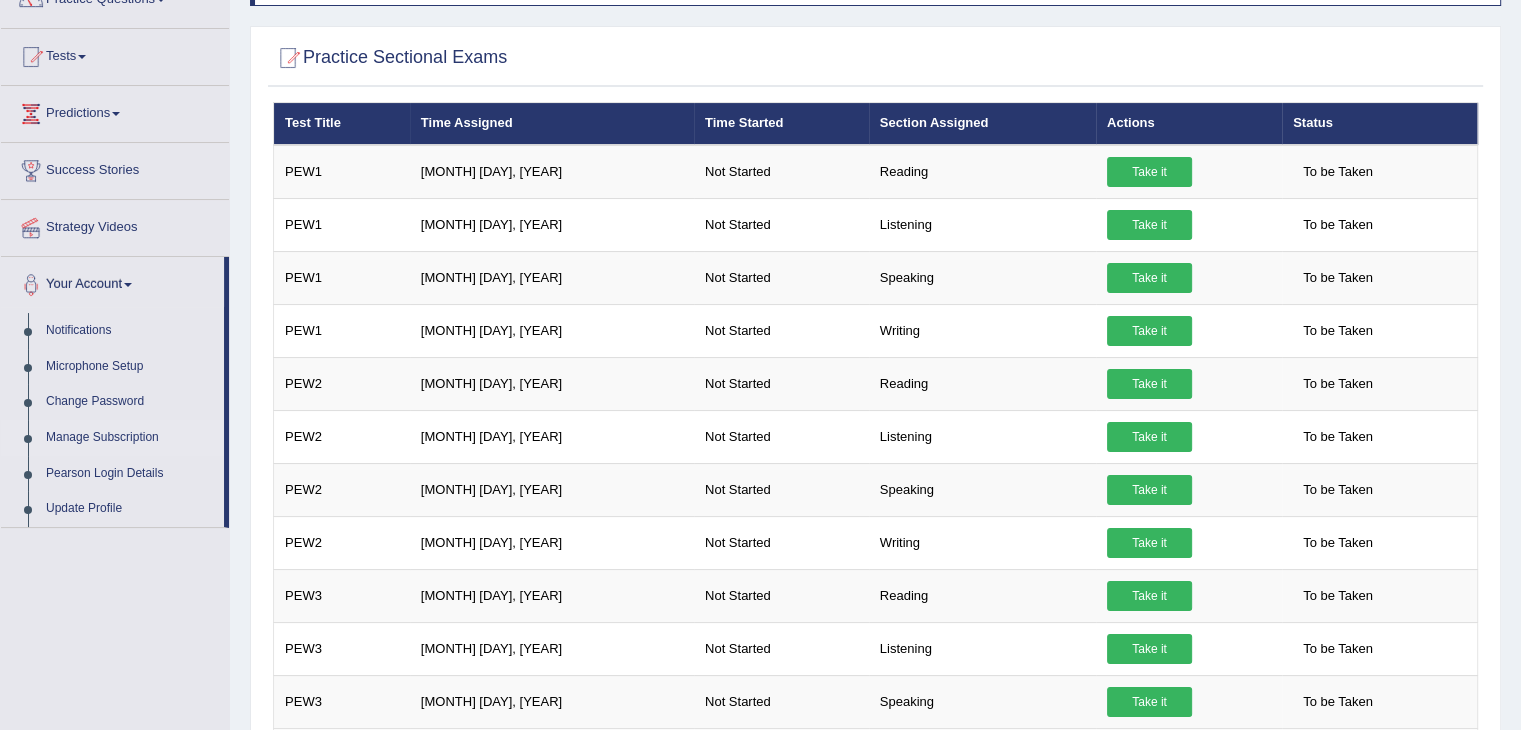 scroll, scrollTop: 0, scrollLeft: 0, axis: both 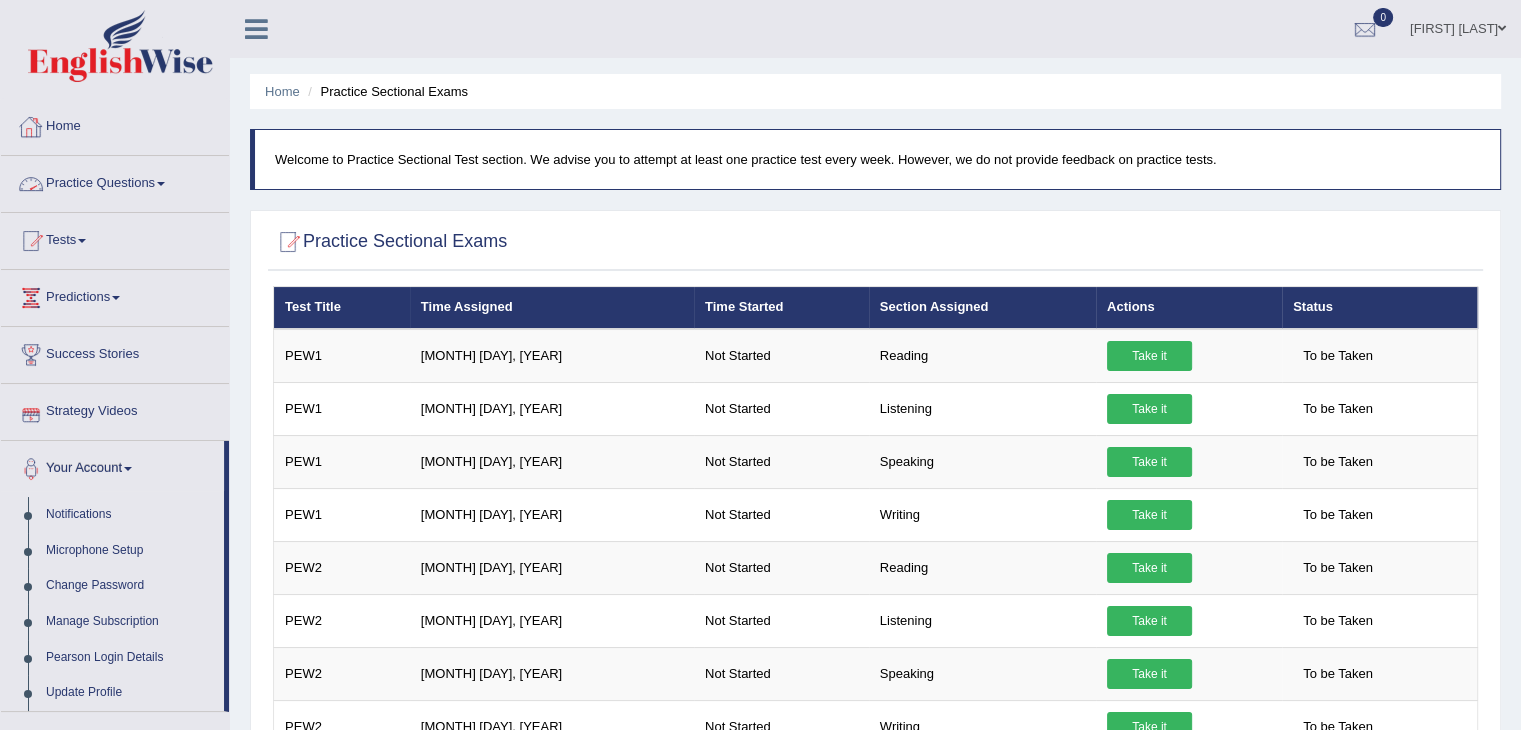 click on "Home" at bounding box center (115, 124) 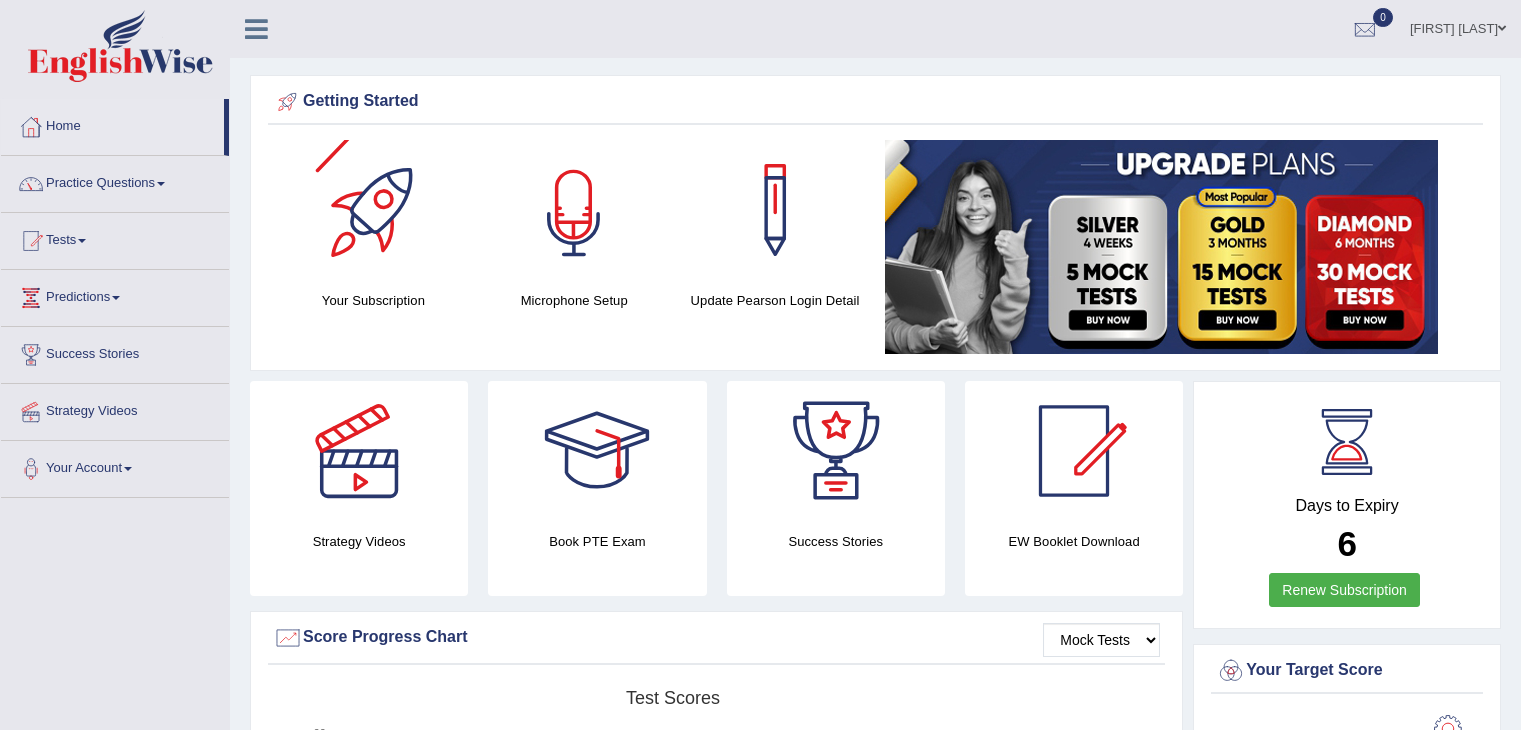 scroll, scrollTop: 0, scrollLeft: 0, axis: both 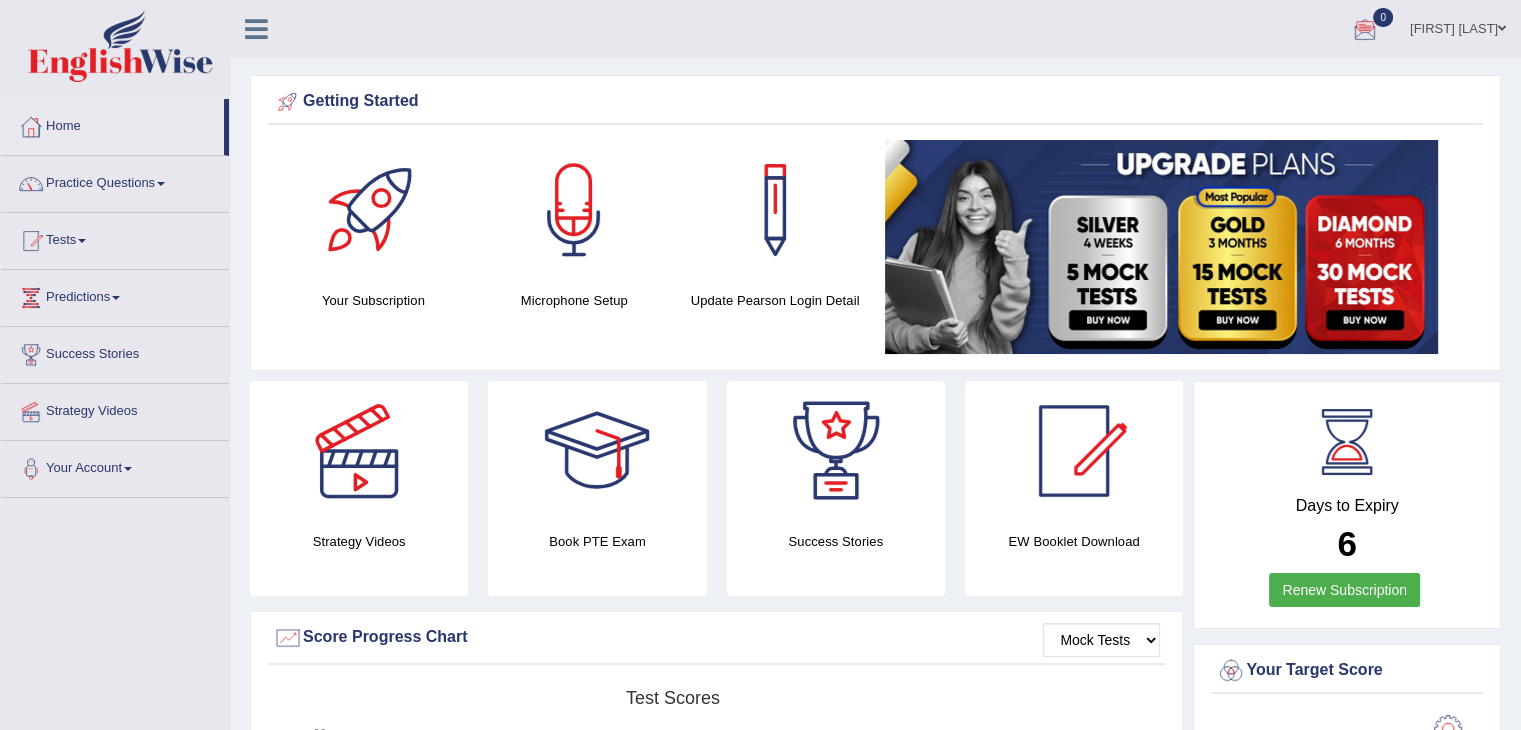 click on "[FIRST] [LAST]" at bounding box center [1458, 26] 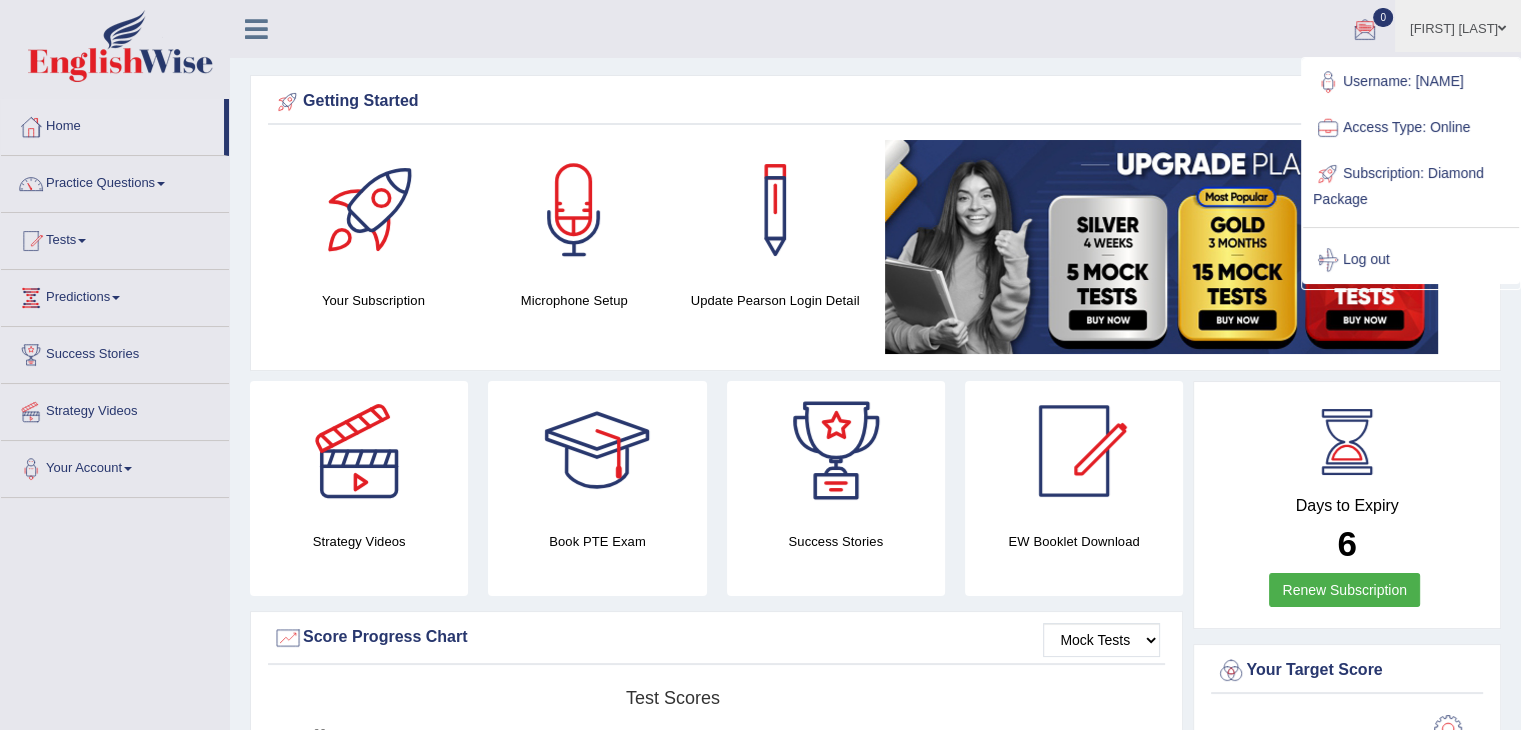 click on "Please login from Desktop. If you think this is an error (or logged in from desktop),  please click here to contact us
Getting Started
Your Subscription
Microphone Setup
Update Pearson Login Detail
×" at bounding box center [875, 1400] 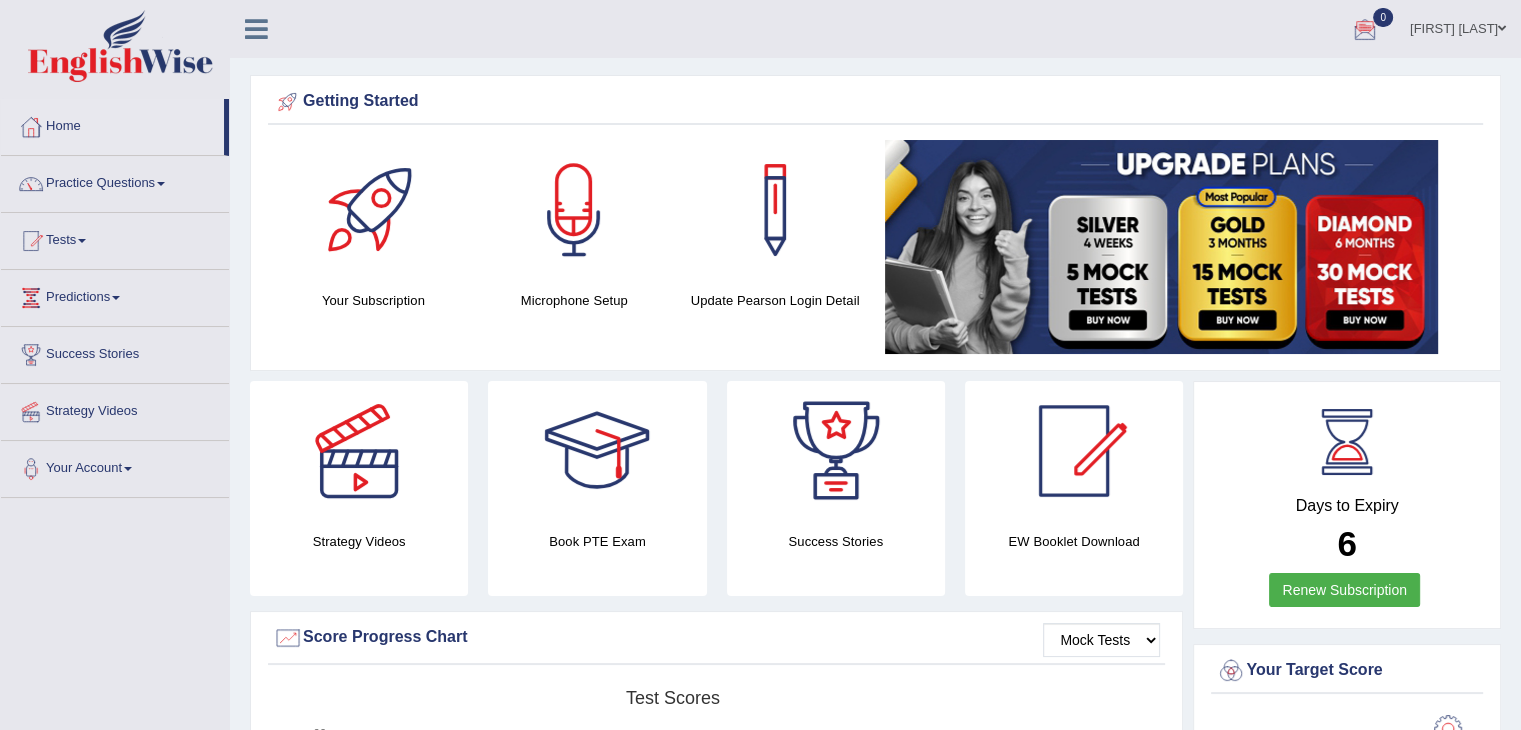click on "[FIRST] [LAST]" at bounding box center [1458, 26] 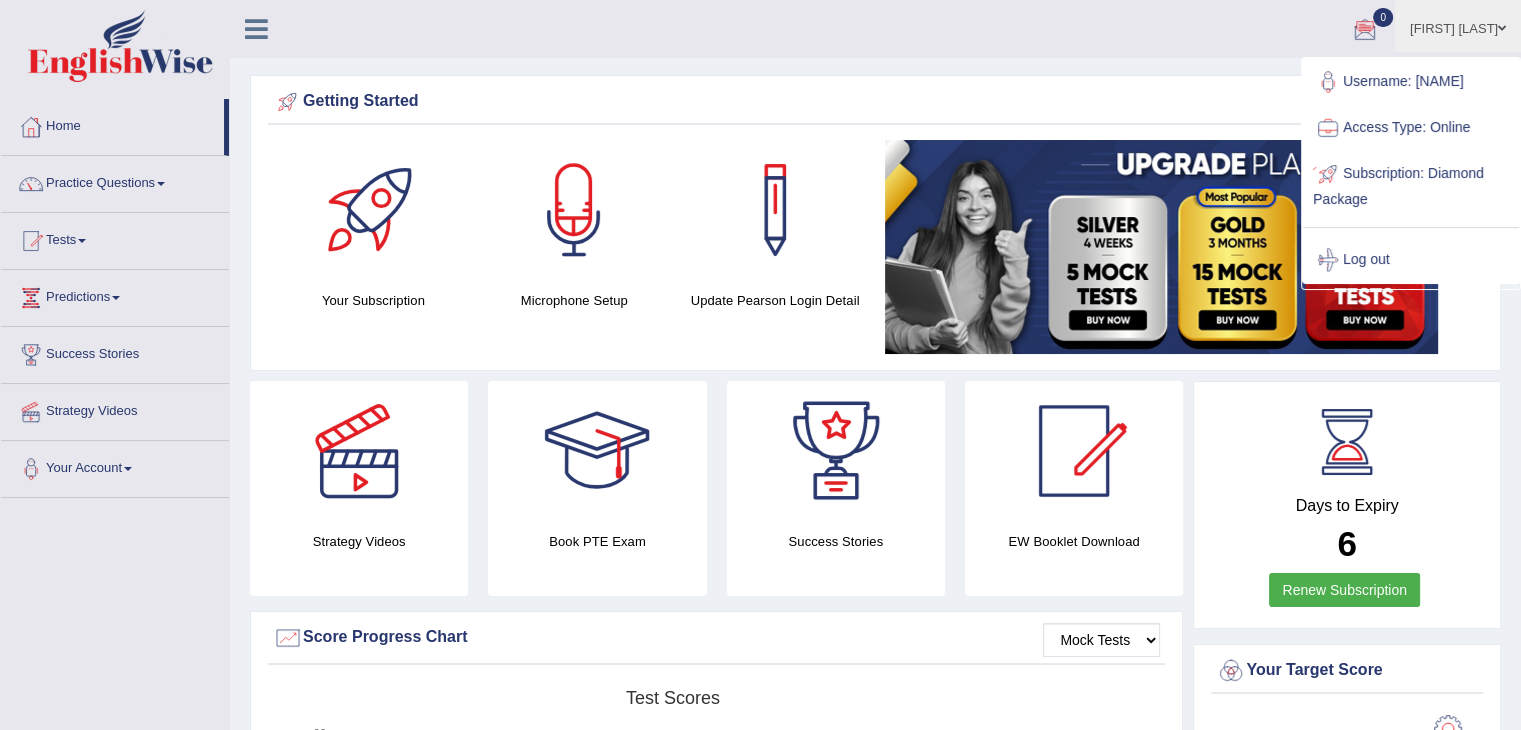 scroll, scrollTop: 638, scrollLeft: 0, axis: vertical 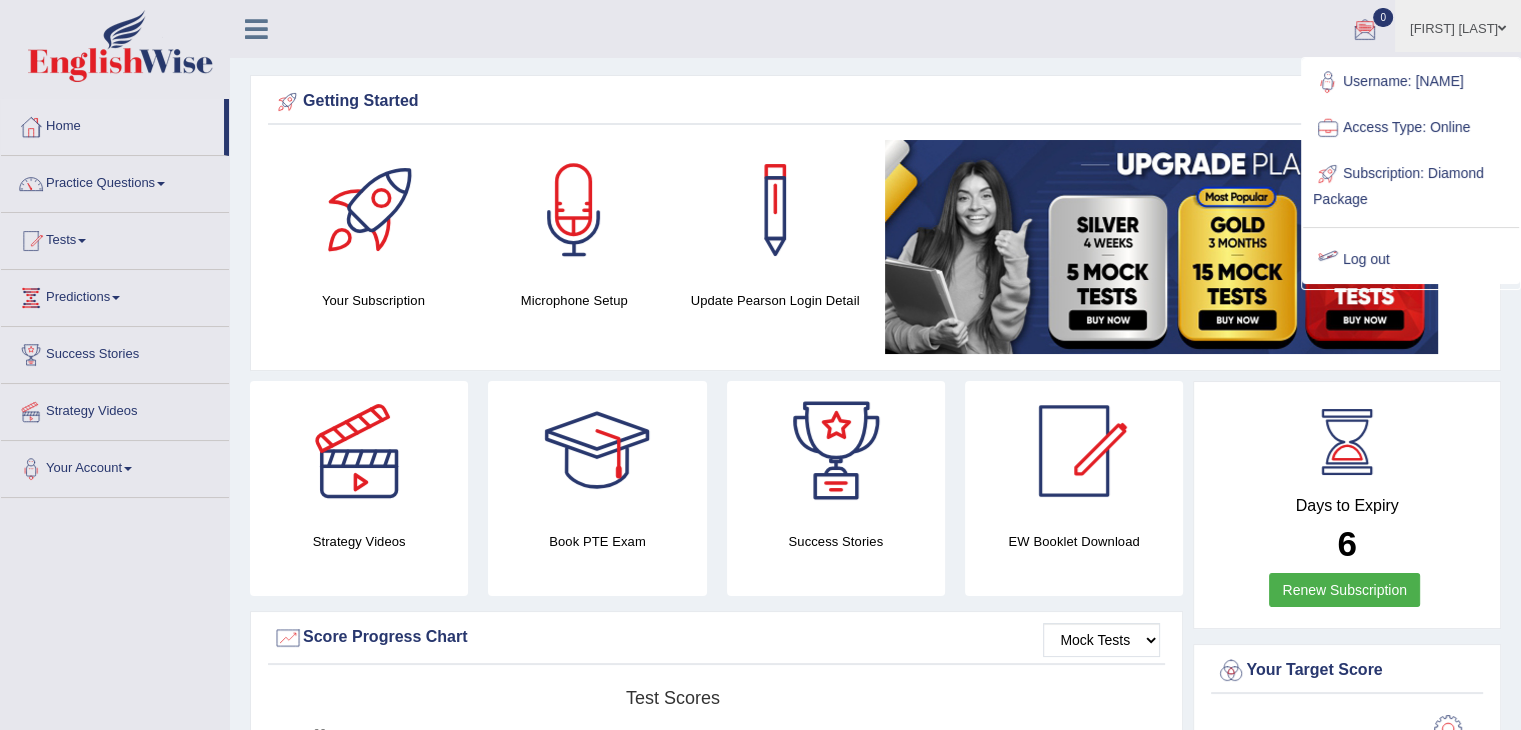 click on "Getting Started
Your Subscription
Microphone Setup
Update Pearson Login Detail
×" at bounding box center [875, 223] 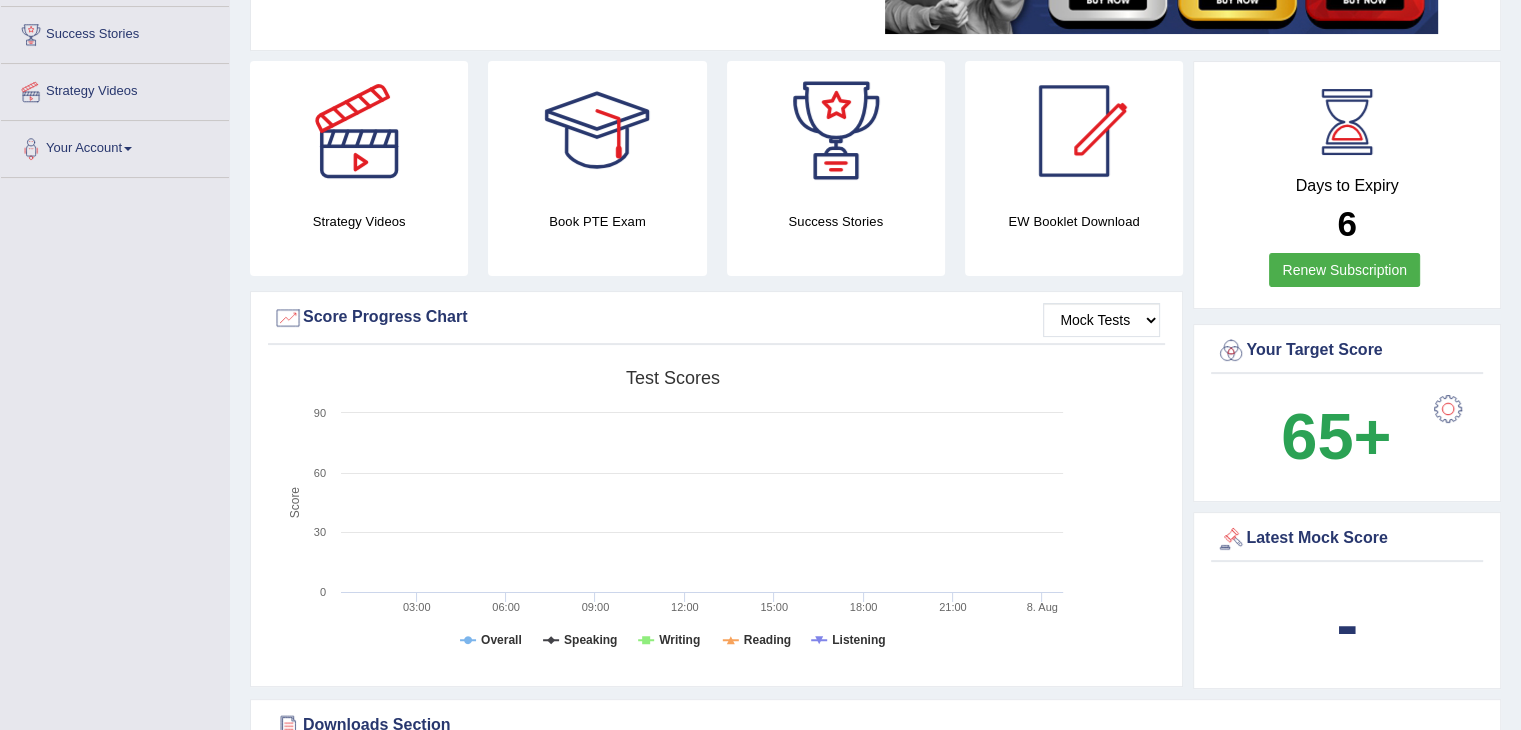 scroll, scrollTop: 323, scrollLeft: 0, axis: vertical 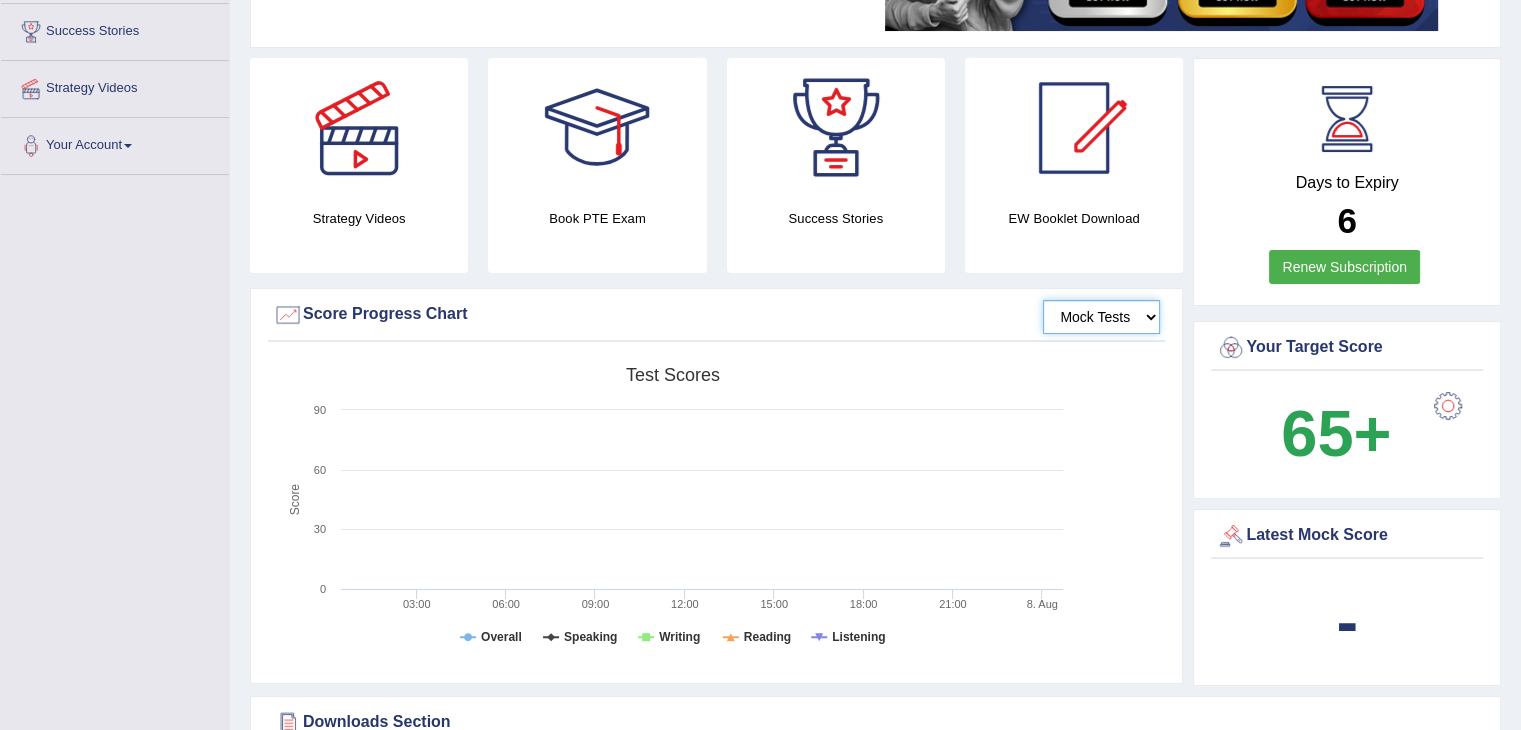 click on "Mock Tests" at bounding box center (1101, 317) 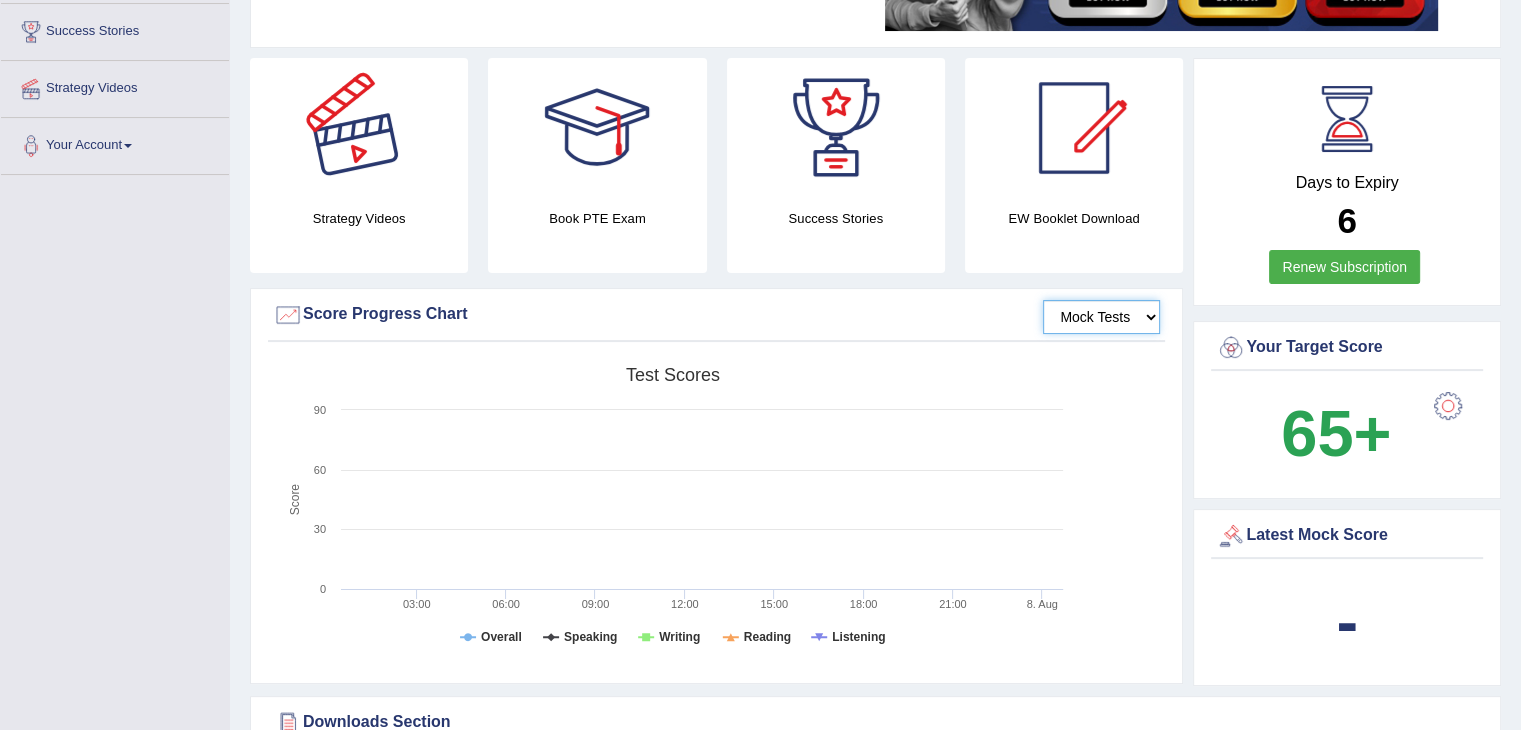 scroll, scrollTop: 0, scrollLeft: 0, axis: both 